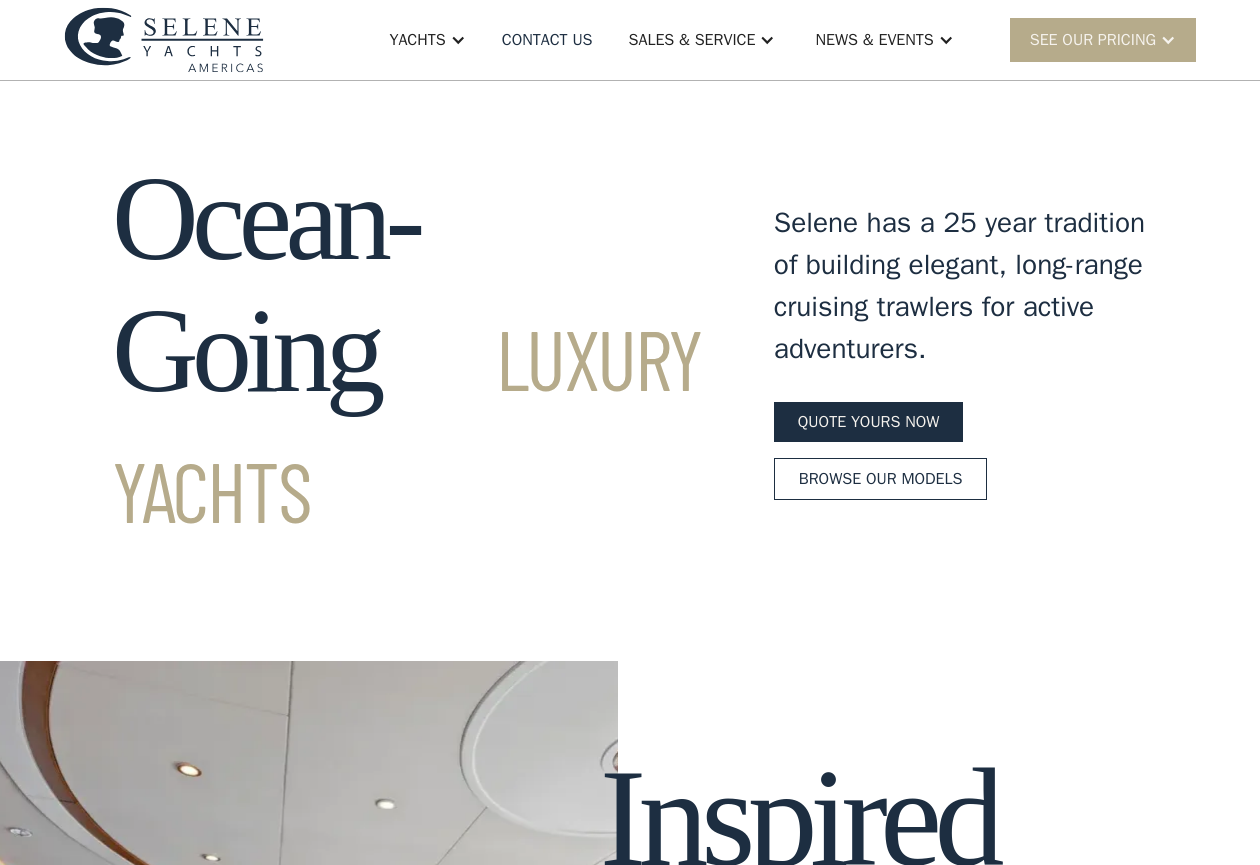 scroll, scrollTop: 0, scrollLeft: 0, axis: both 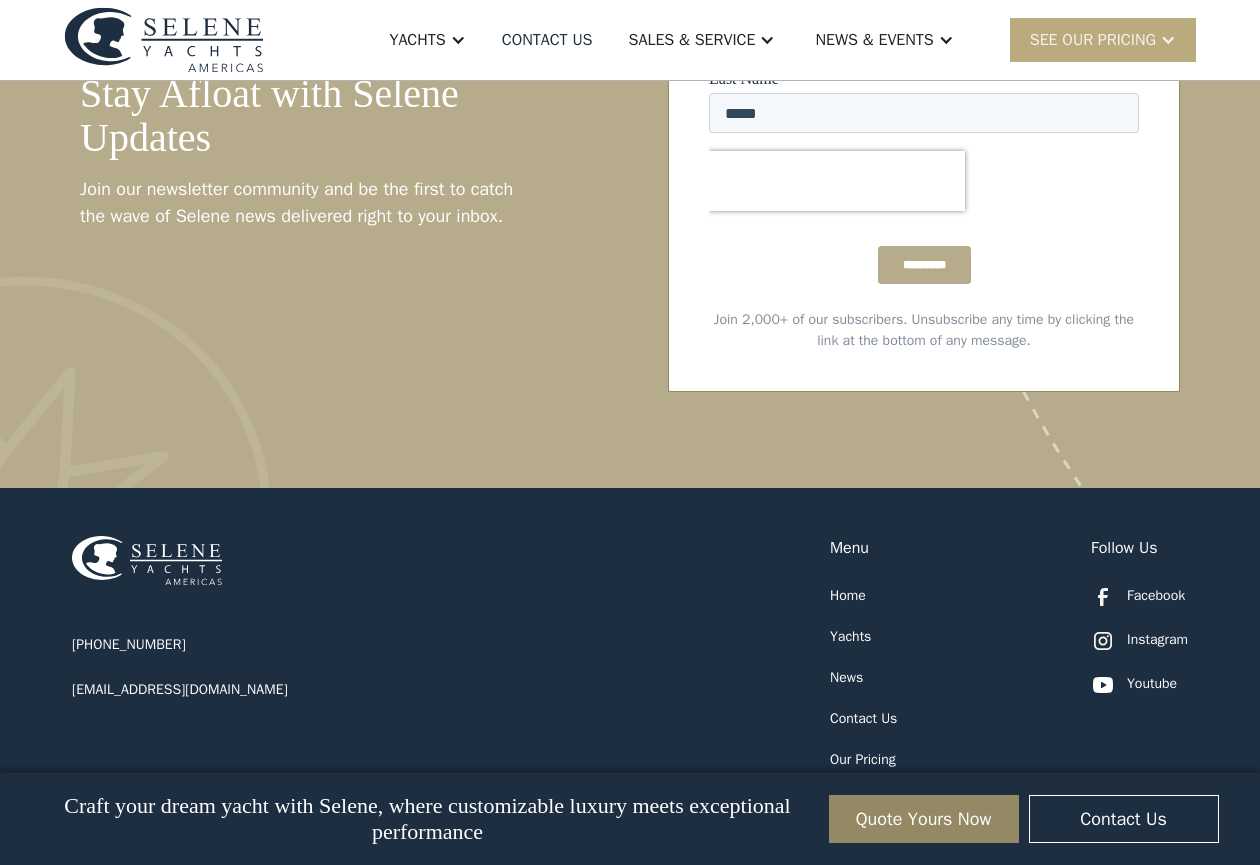 click on "SEE Our Pricing" at bounding box center [1093, 40] 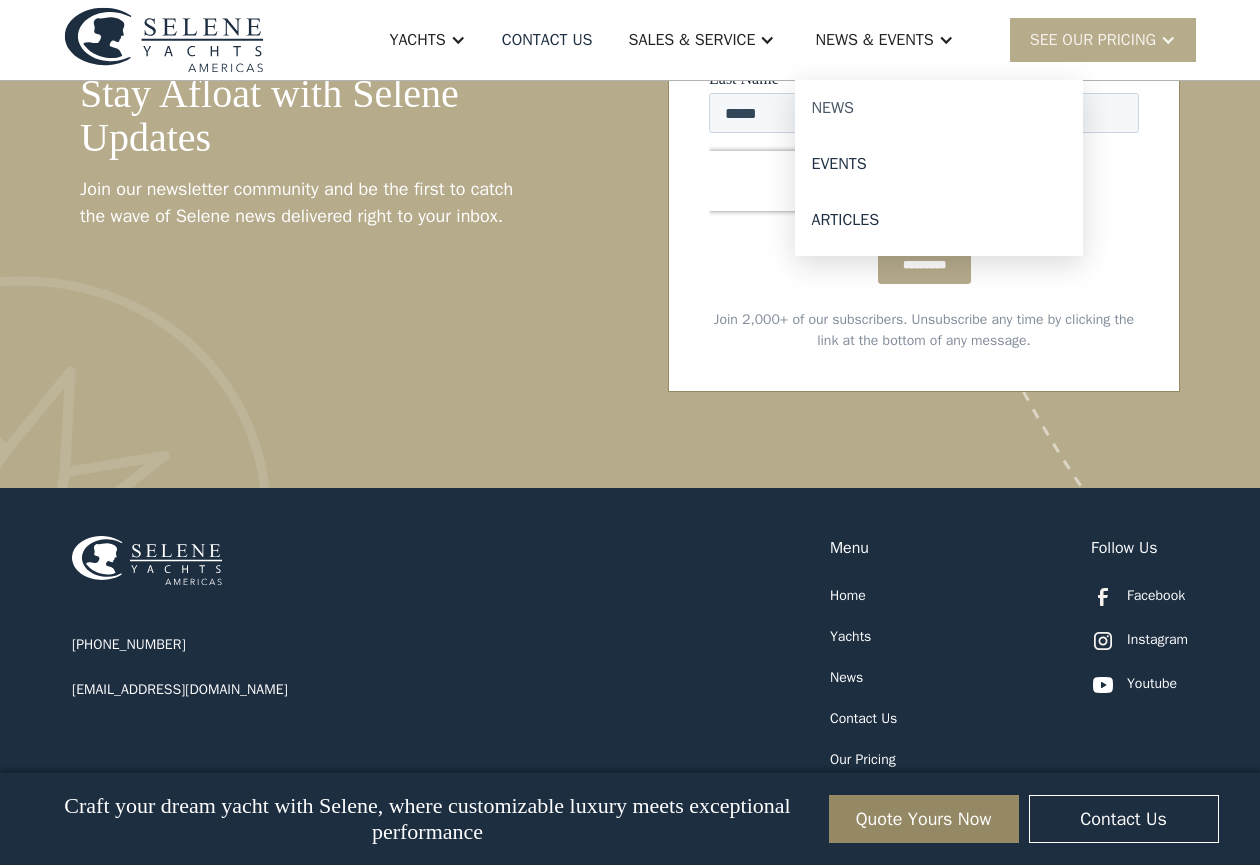 click on "News" at bounding box center [939, 108] 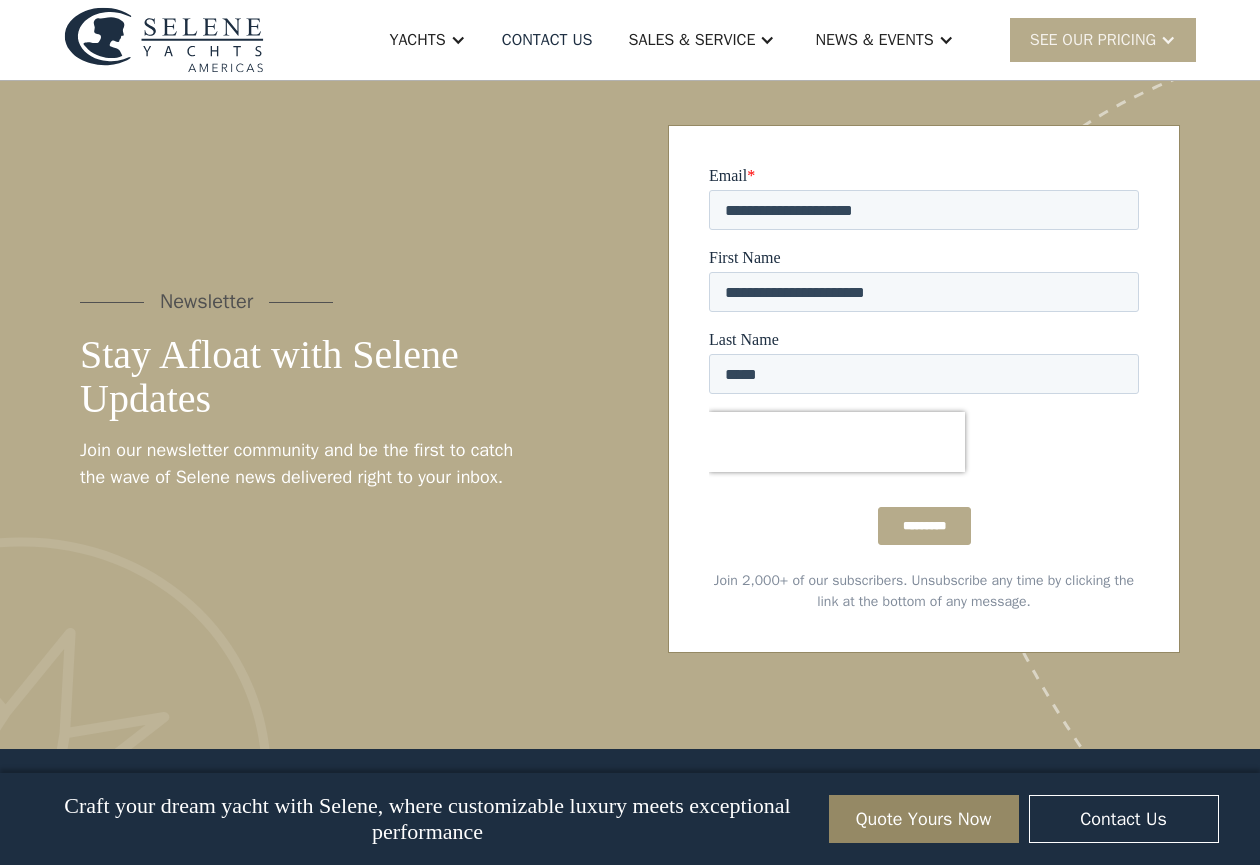 scroll, scrollTop: 9684, scrollLeft: 0, axis: vertical 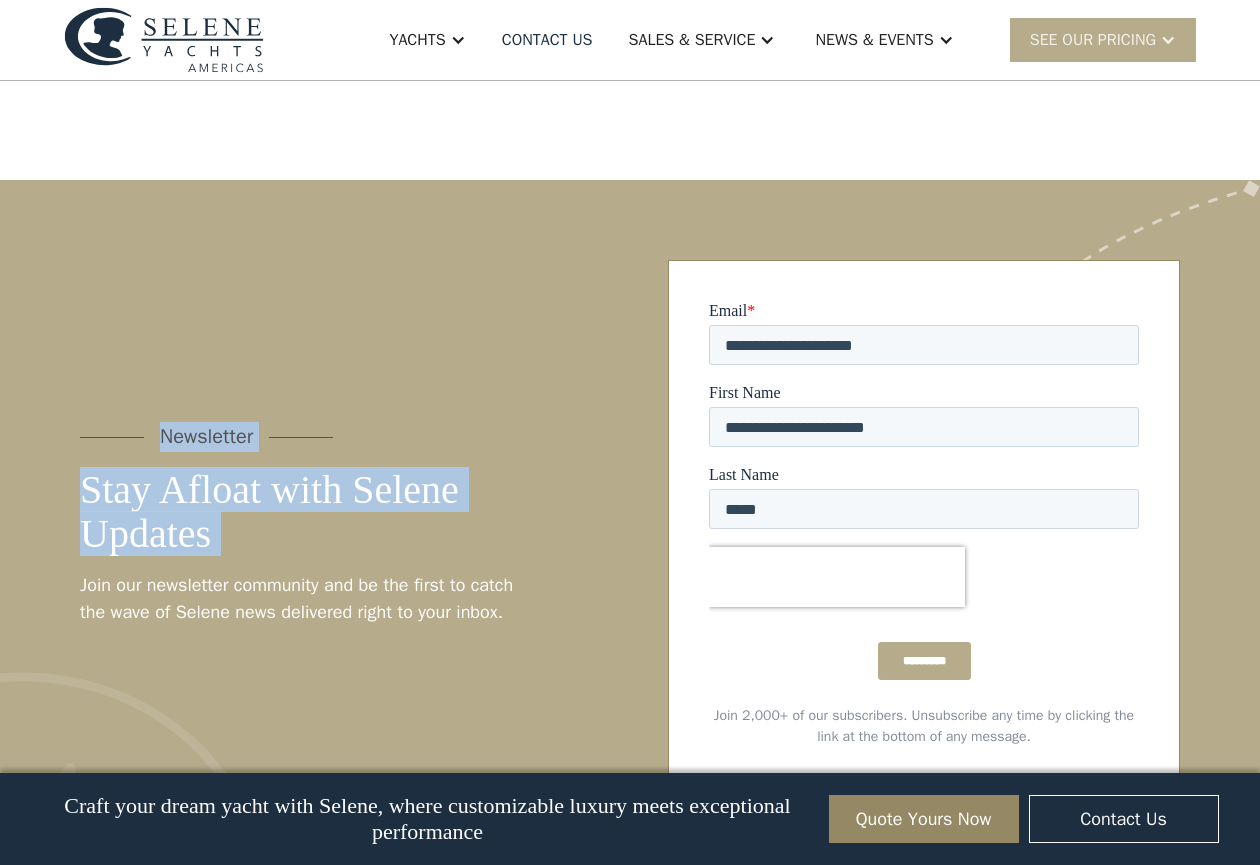 drag, startPoint x: 73, startPoint y: 395, endPoint x: 487, endPoint y: 513, distance: 430.4881 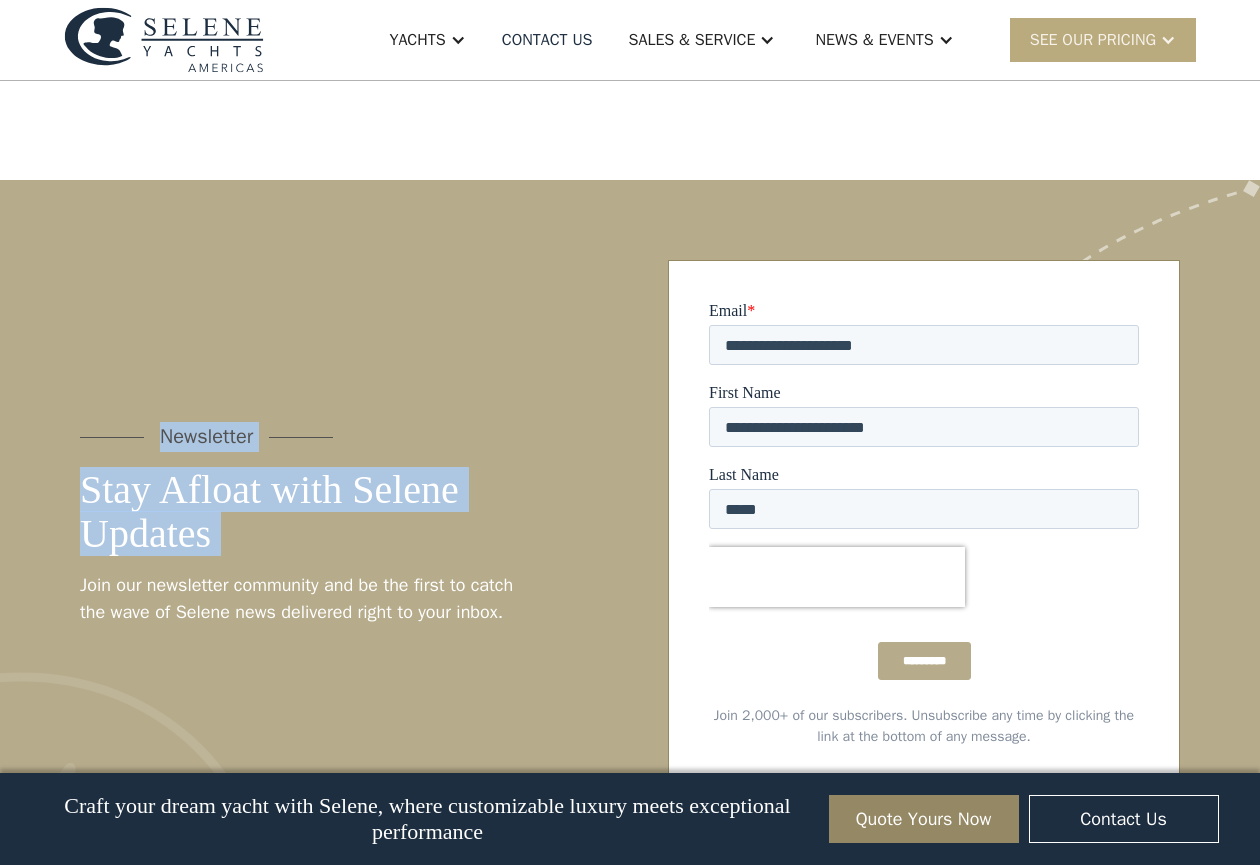 click on "SEE Our Pricing" at bounding box center [1093, 40] 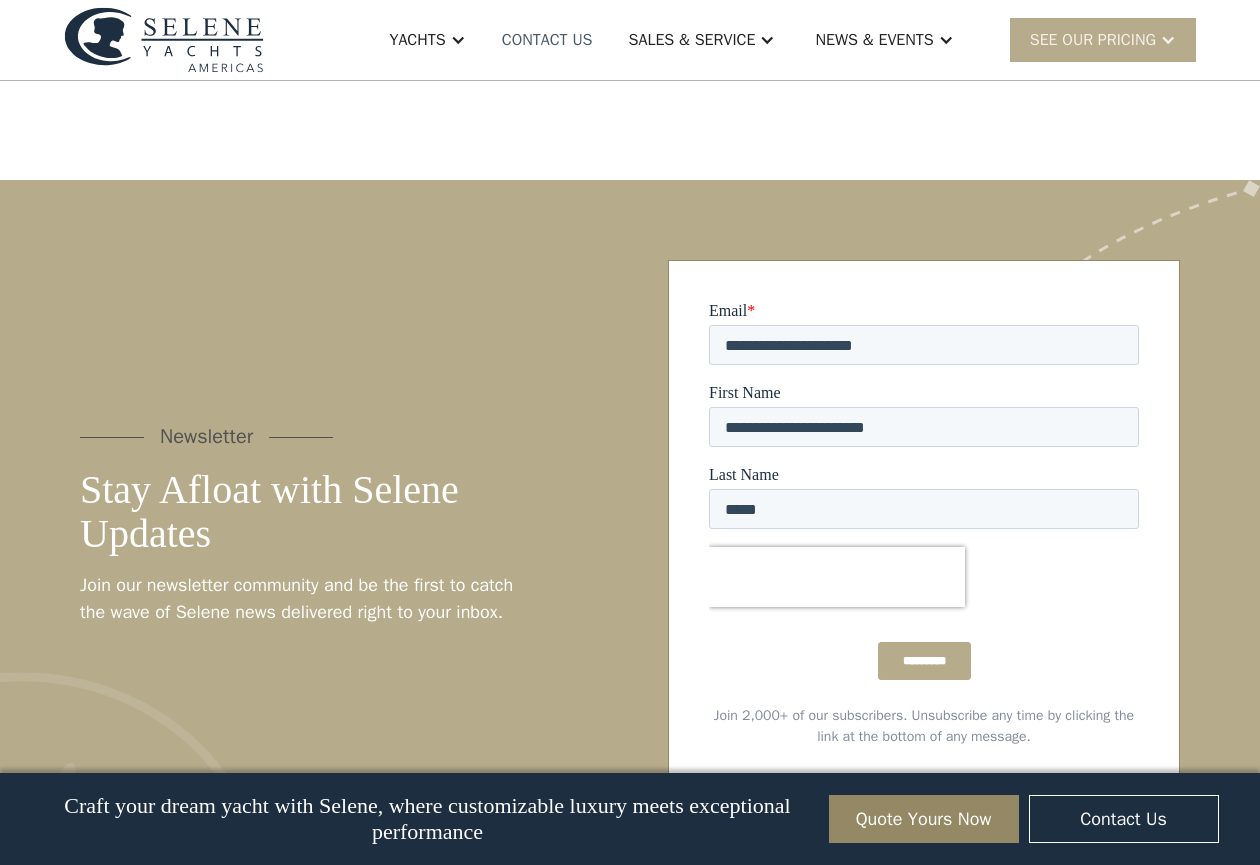 click on "Contact US" at bounding box center (547, 40) 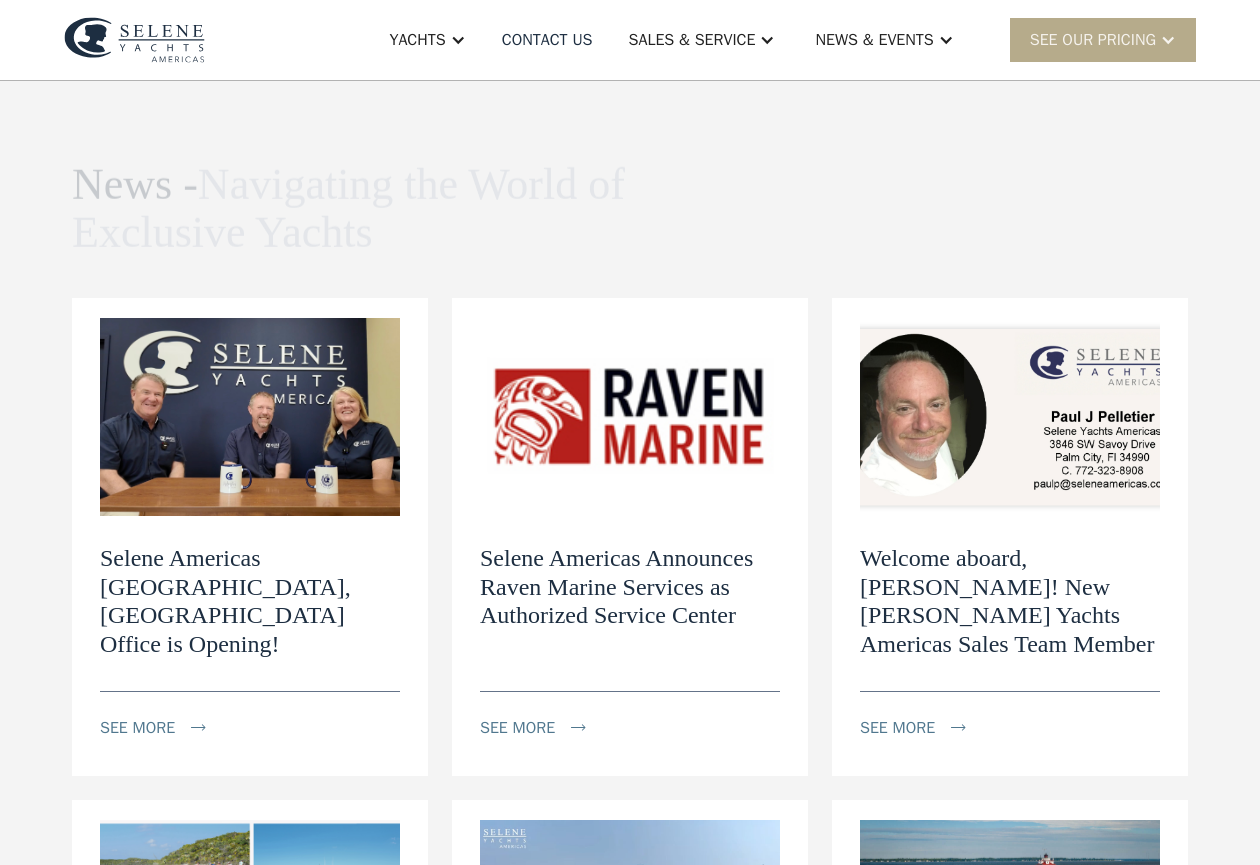 scroll, scrollTop: 0, scrollLeft: 0, axis: both 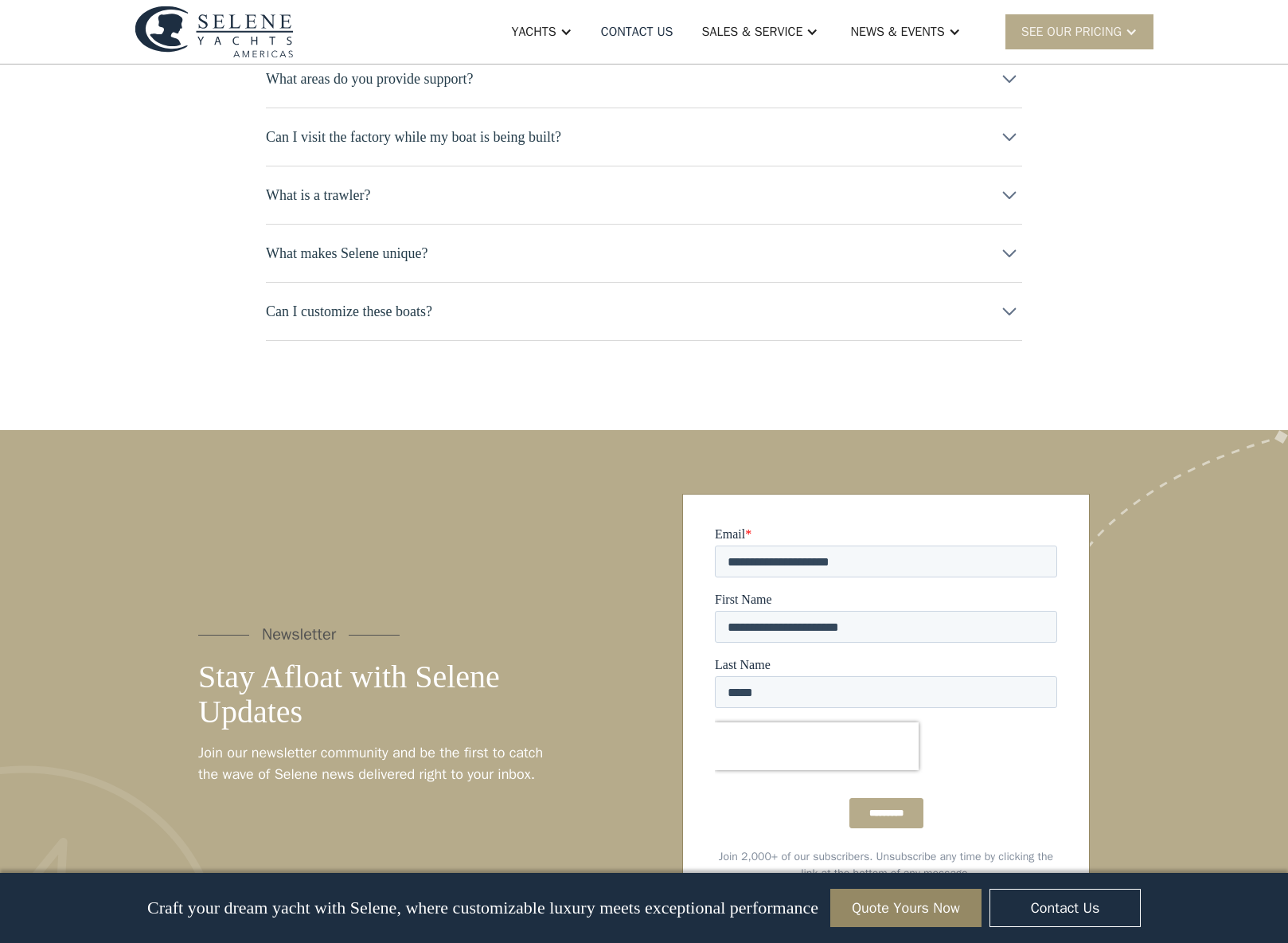 click on "Join 2,000+ of our subscribers. Unsubscribe any time by clicking the link at the bottom of any message." at bounding box center (886, 865) 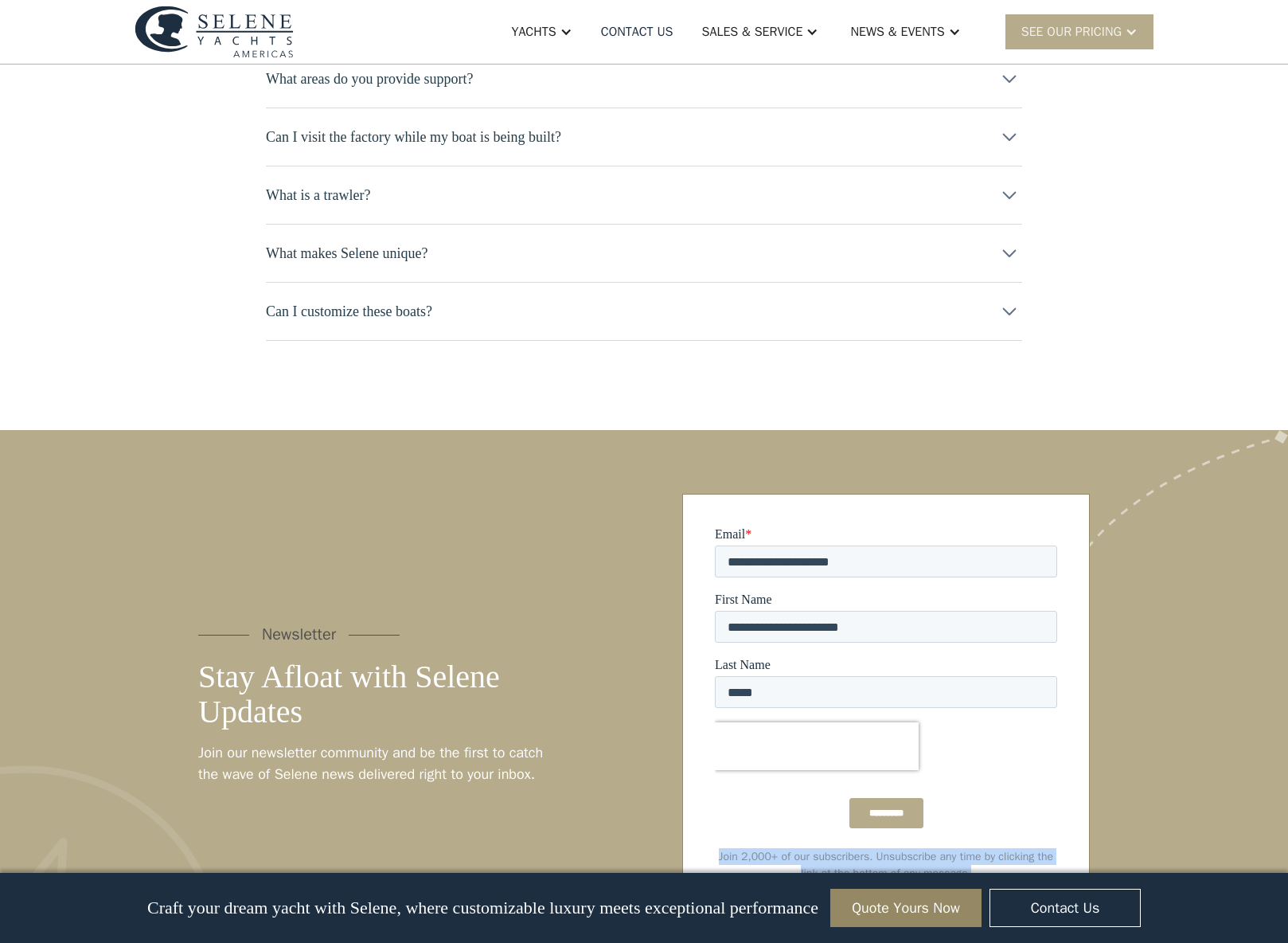 drag, startPoint x: 720, startPoint y: 781, endPoint x: 1005, endPoint y: 795, distance: 285.34365 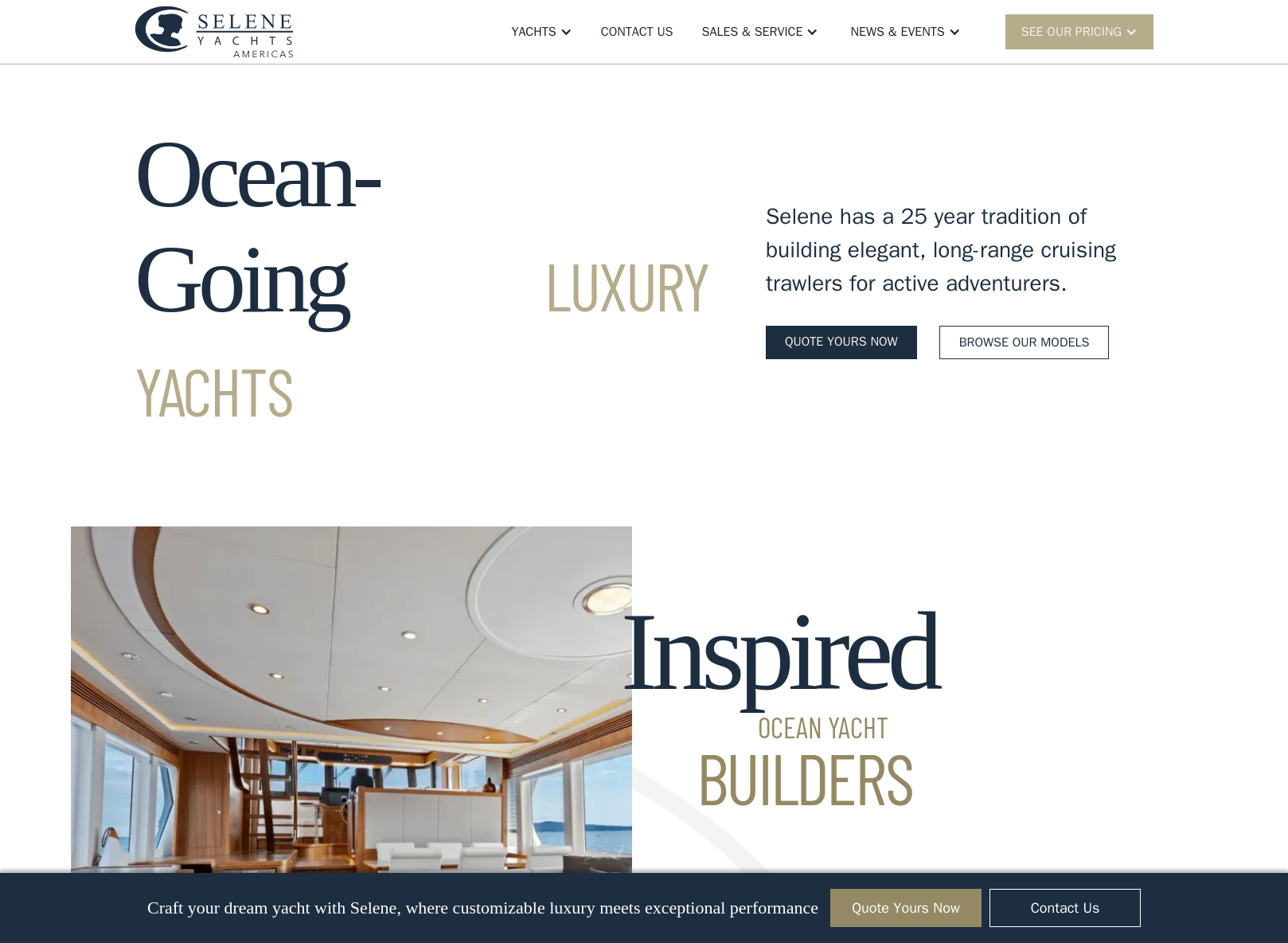 scroll, scrollTop: 7604, scrollLeft: 0, axis: vertical 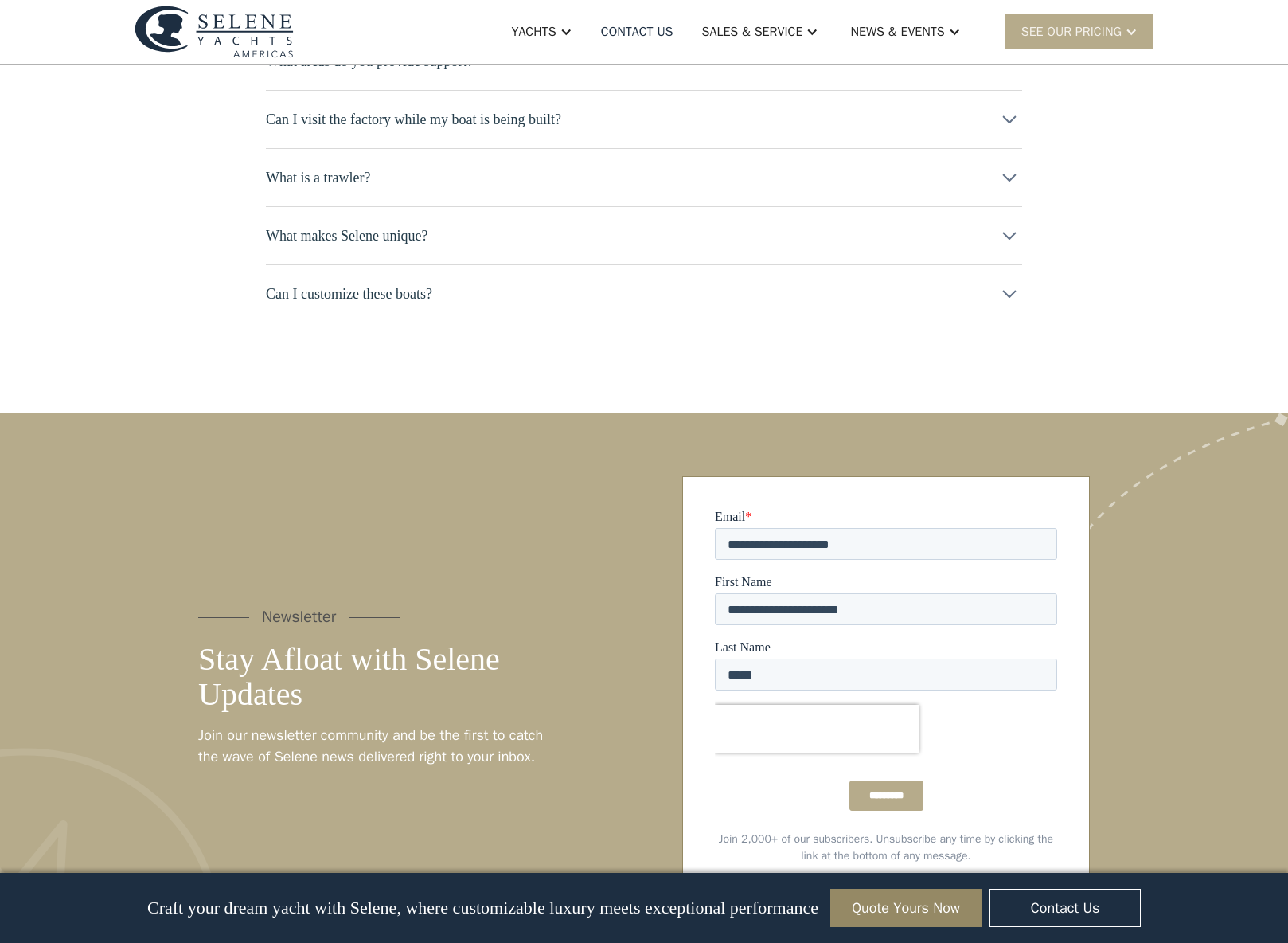 click at bounding box center (886, 729) 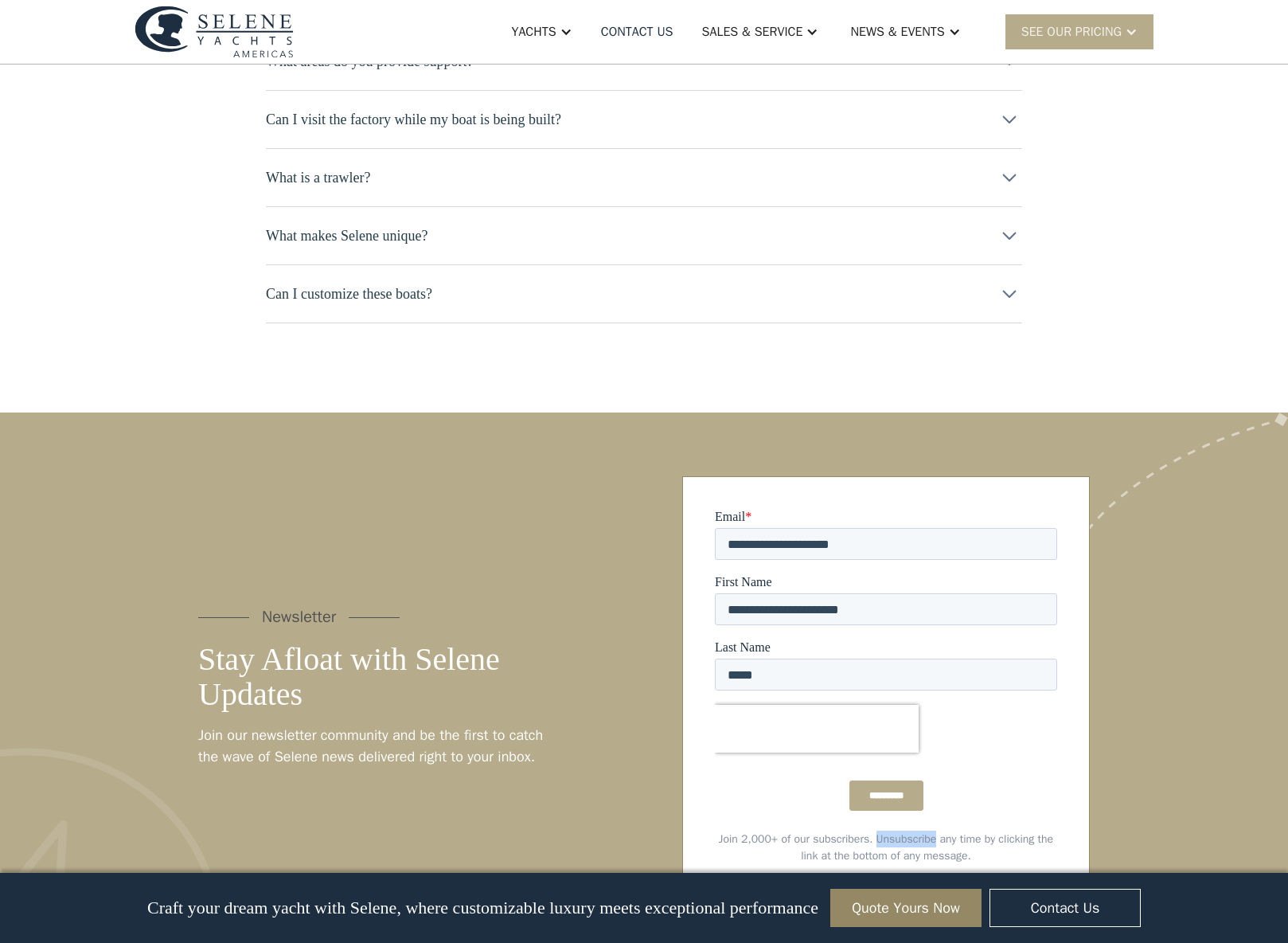 click on "Join 2,000+ of our subscribers. Unsubscribe any time by clicking the link at the bottom of any message." at bounding box center (886, 847) 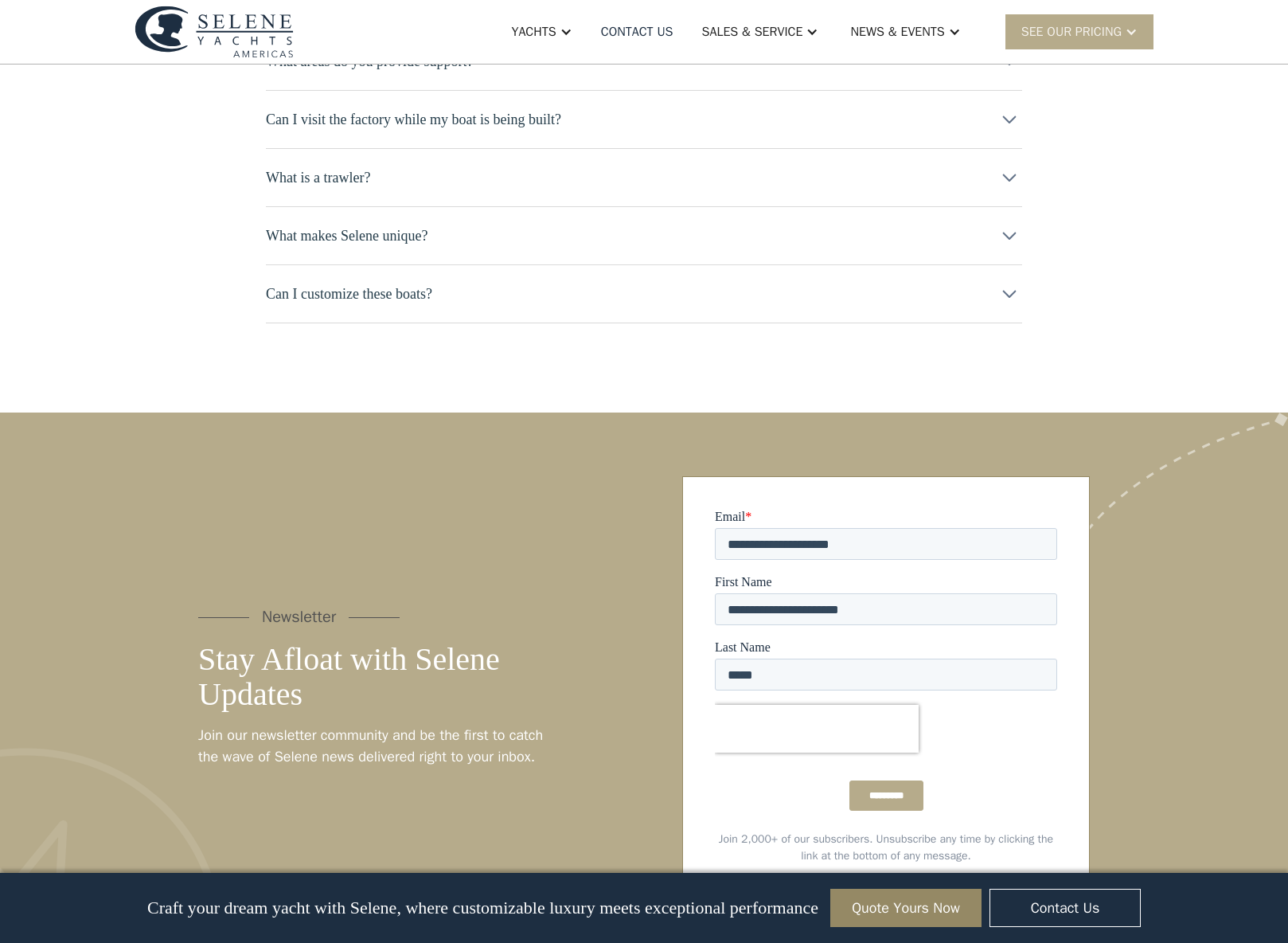 click 